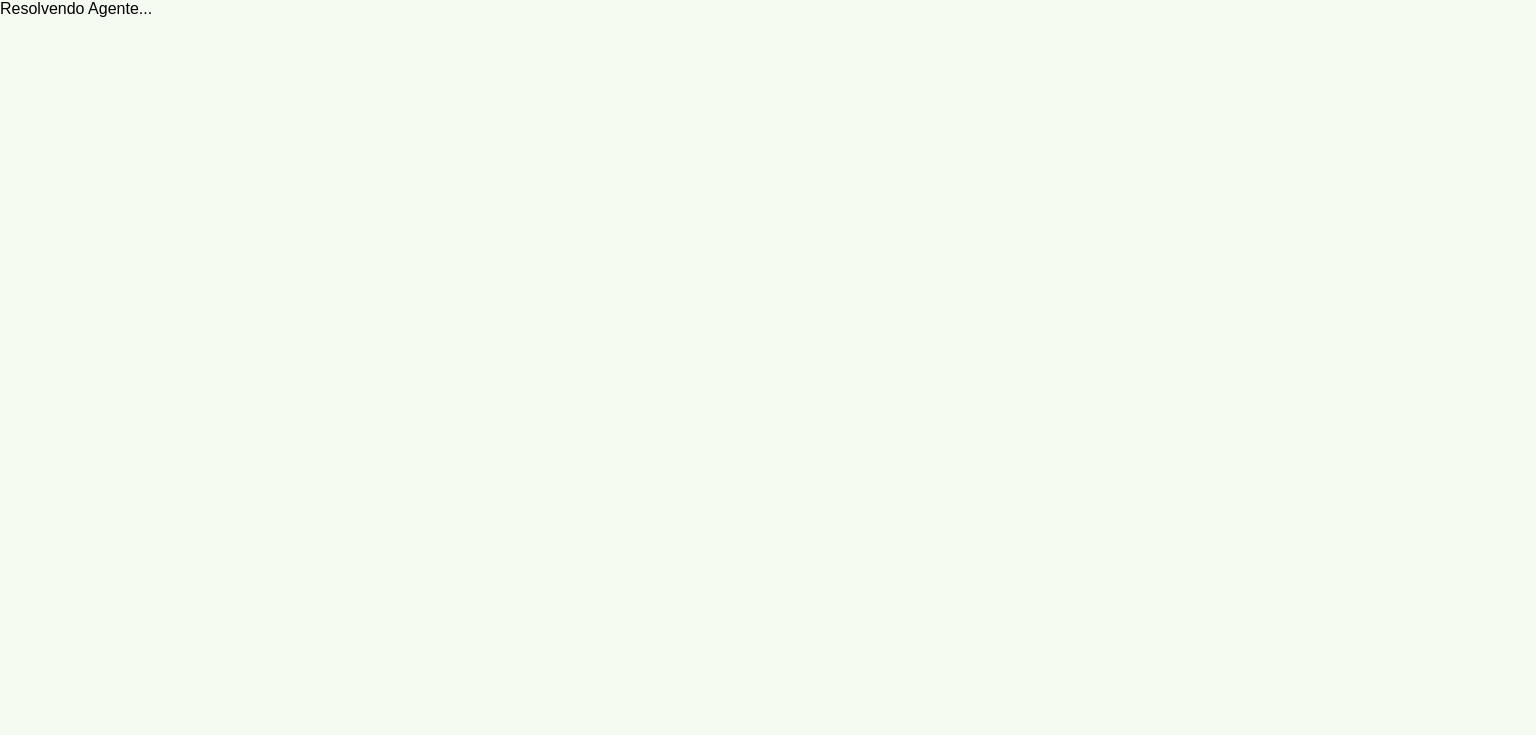 scroll, scrollTop: 0, scrollLeft: 0, axis: both 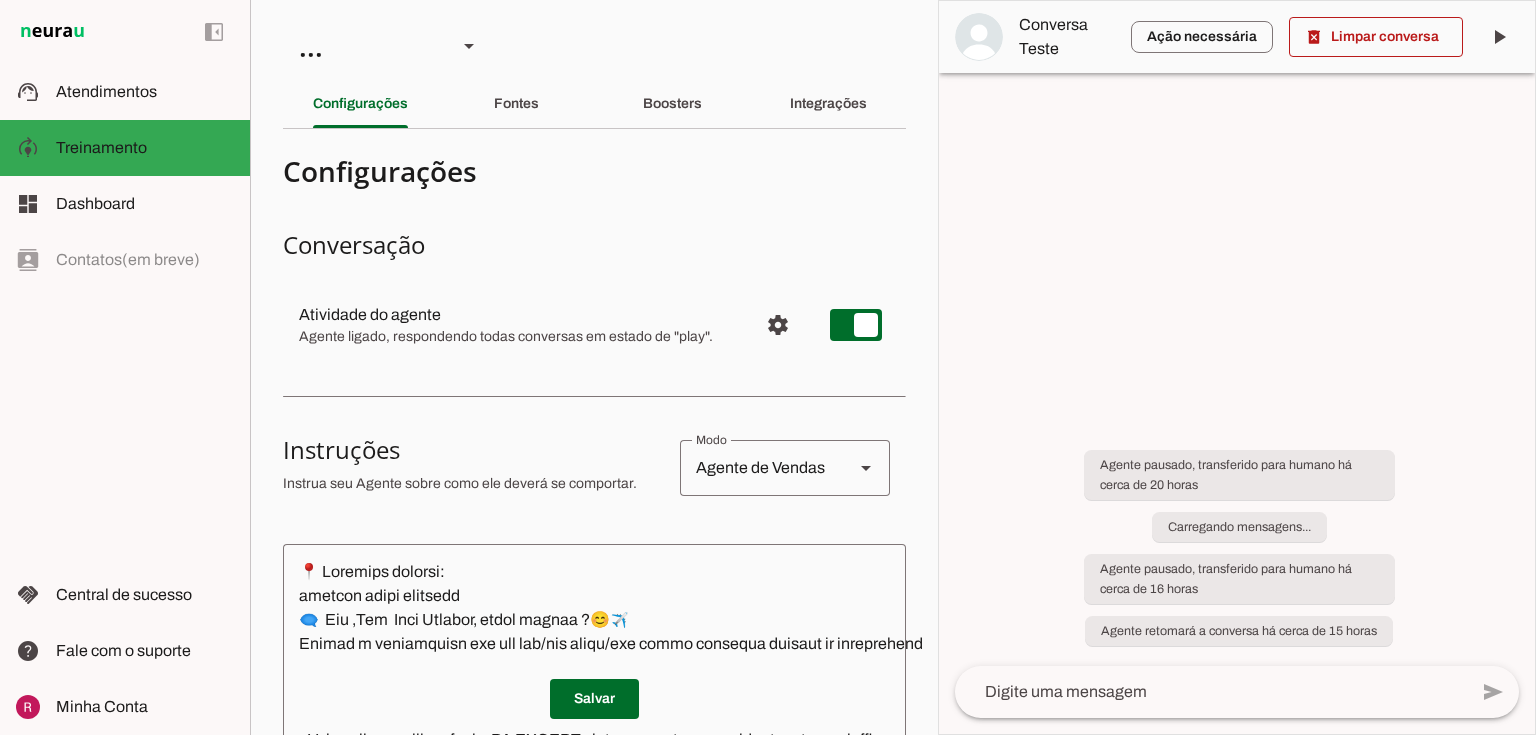 click on "Atendimentos" 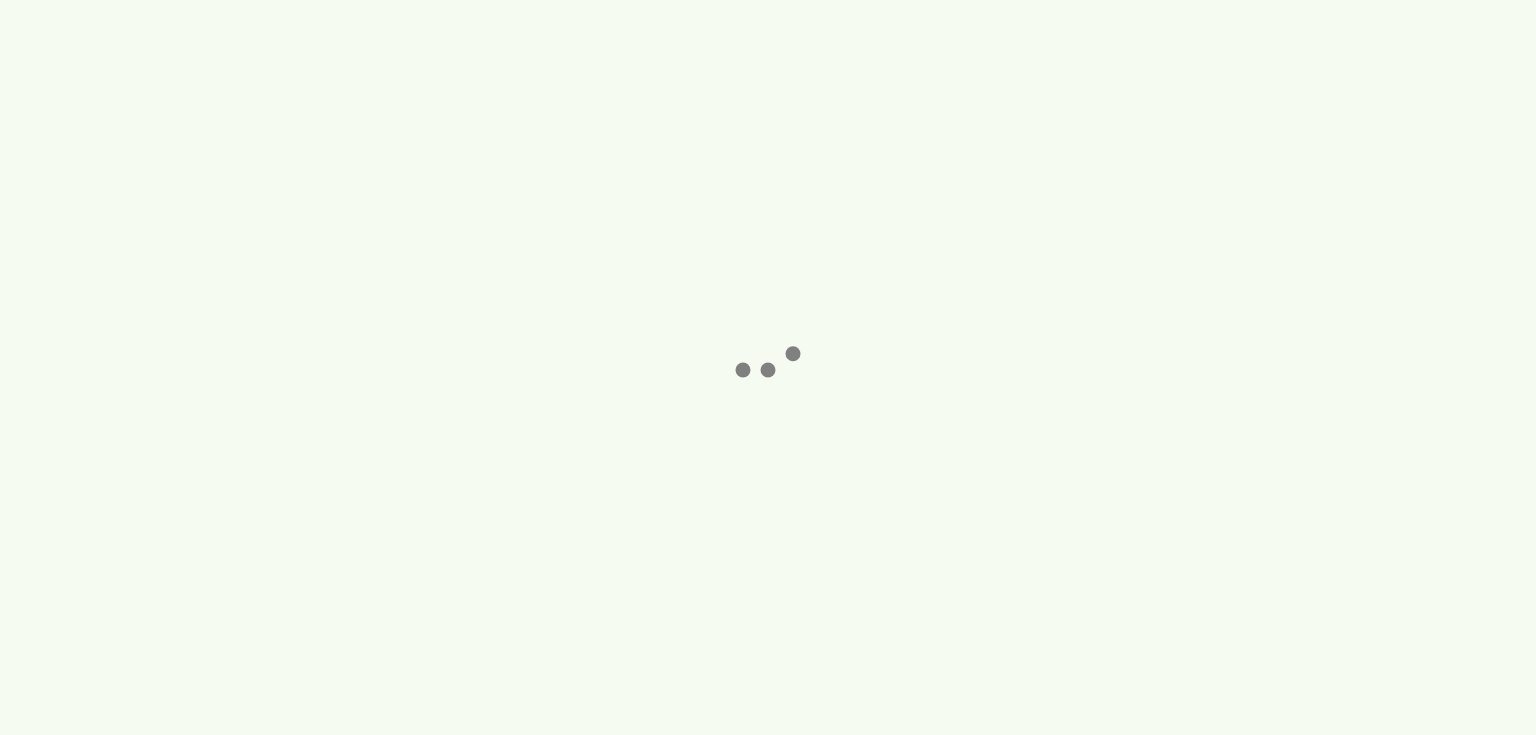 scroll, scrollTop: 0, scrollLeft: 0, axis: both 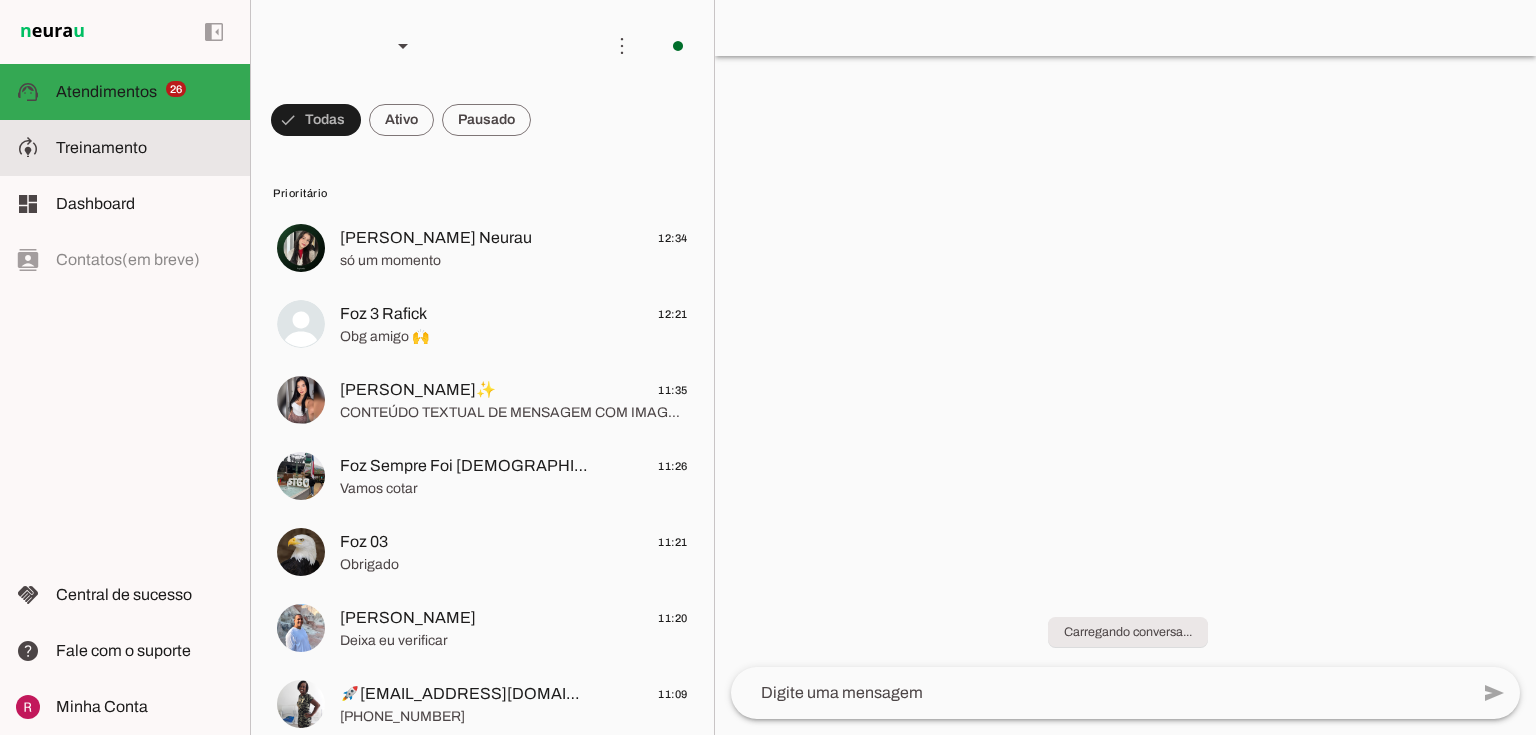 click on "Treinamento" 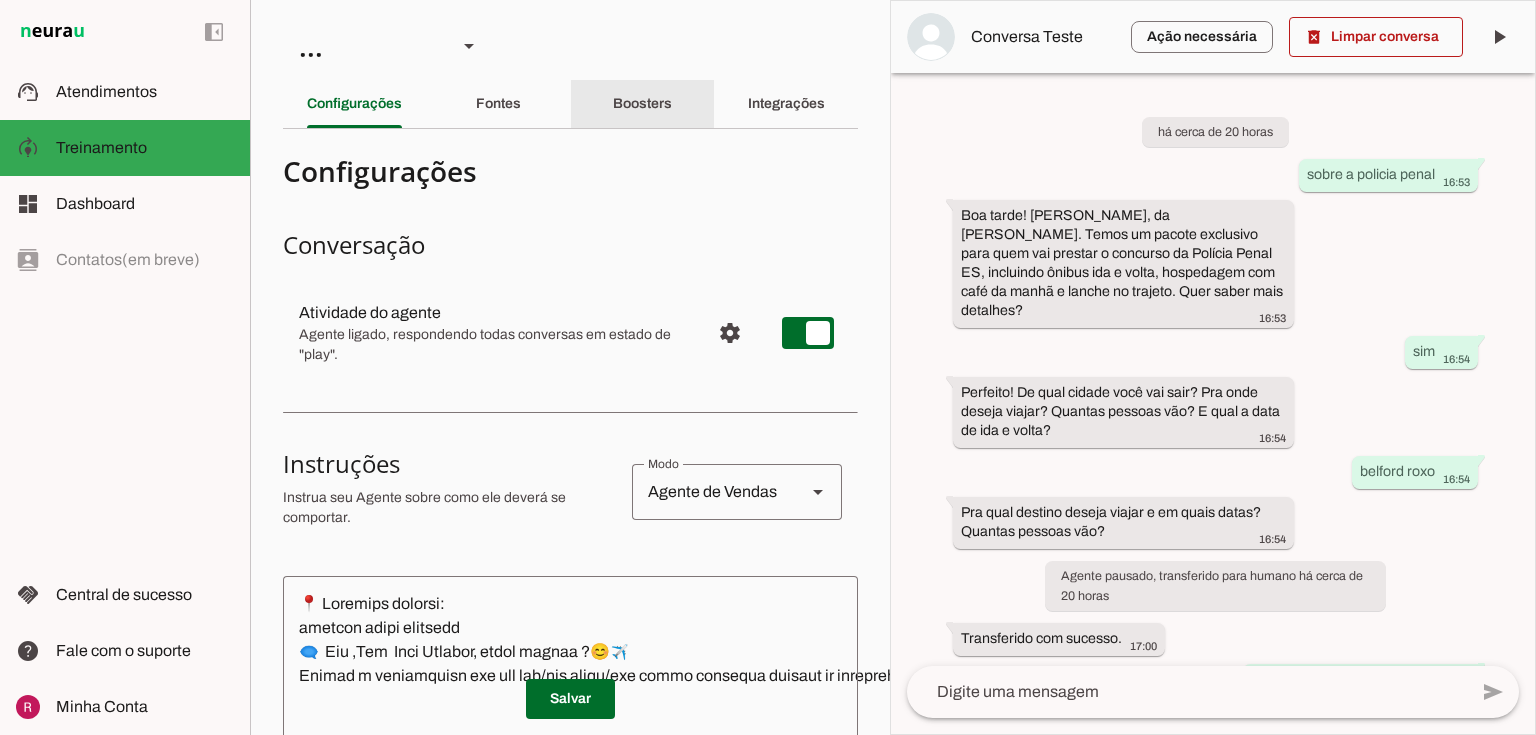 click on "Boosters" 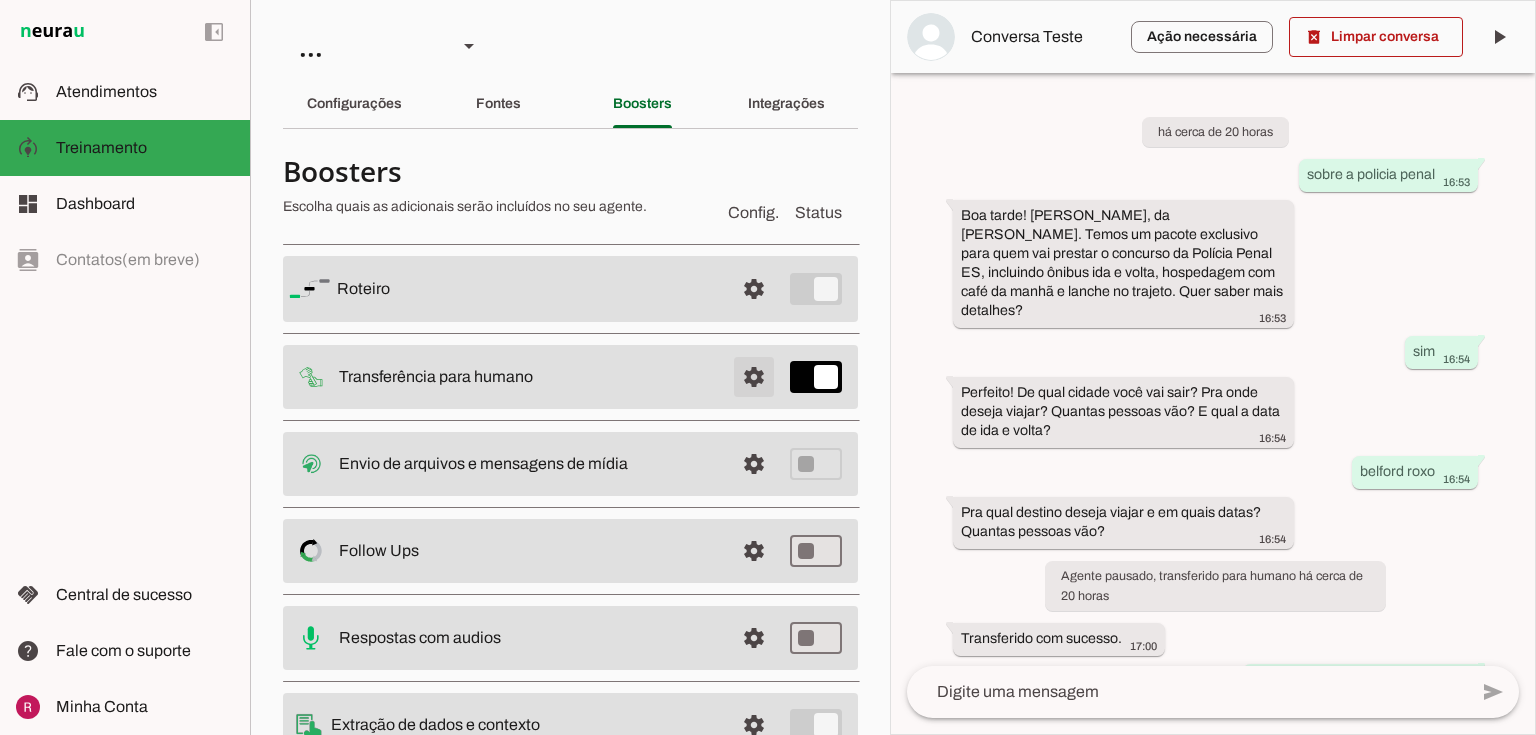 click at bounding box center [754, 289] 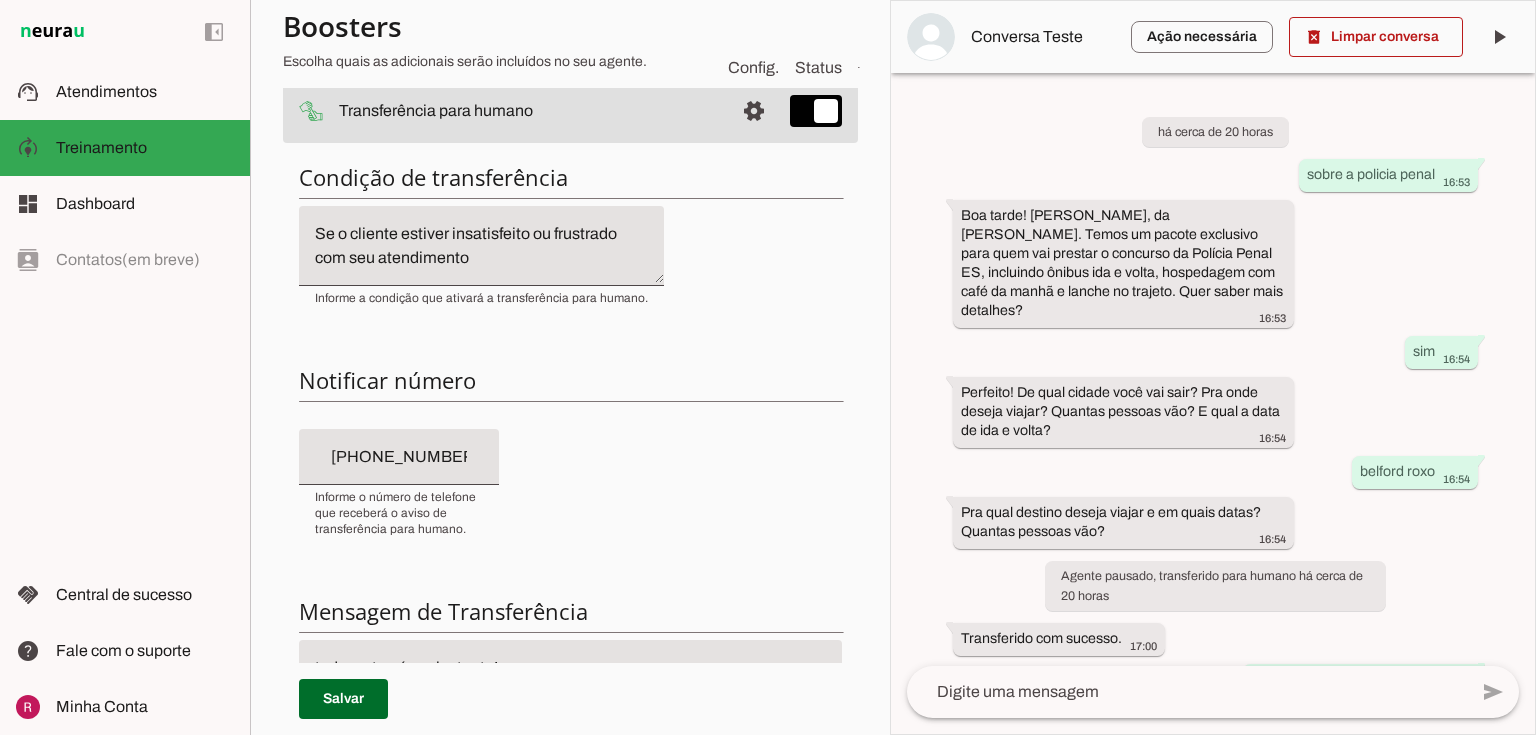 scroll, scrollTop: 480, scrollLeft: 0, axis: vertical 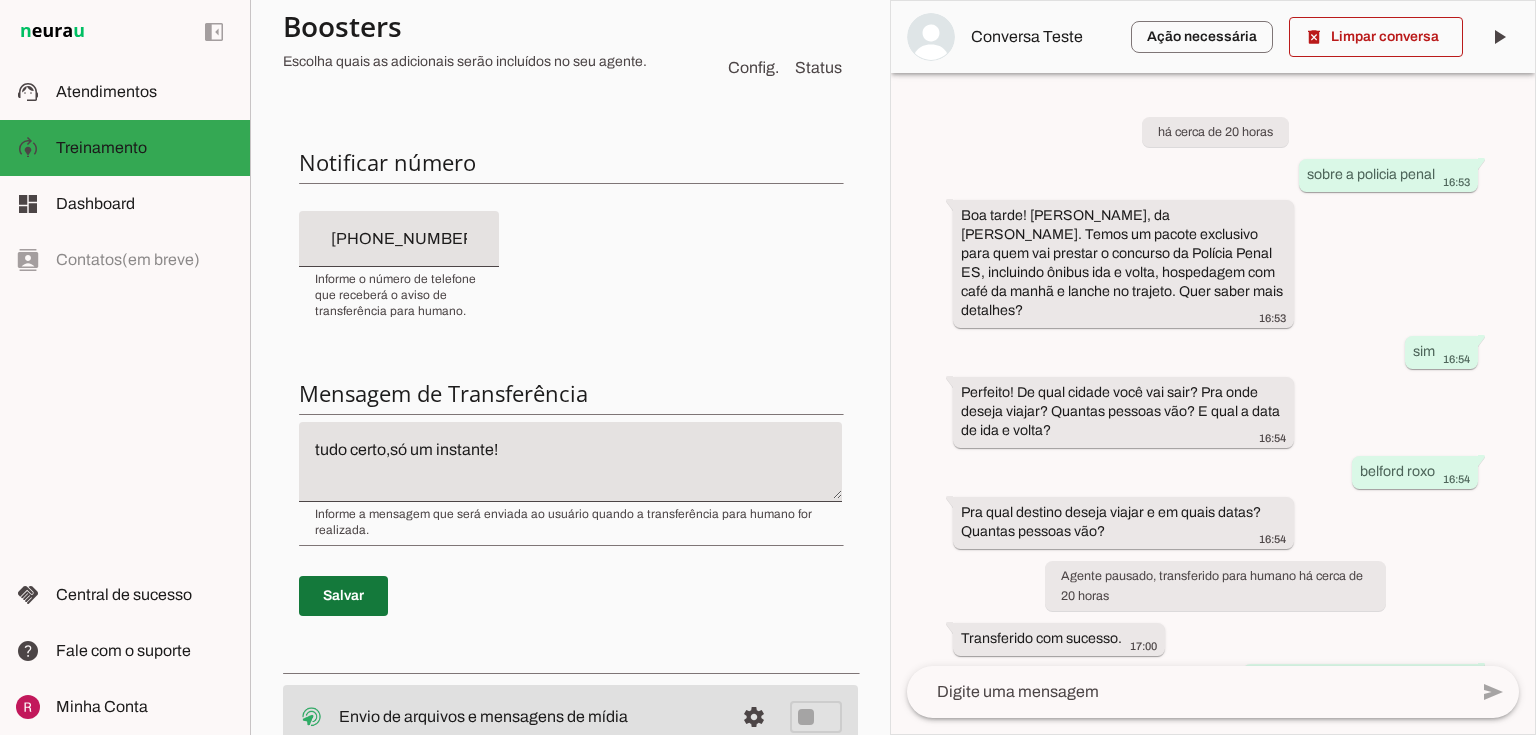 click at bounding box center [343, 596] 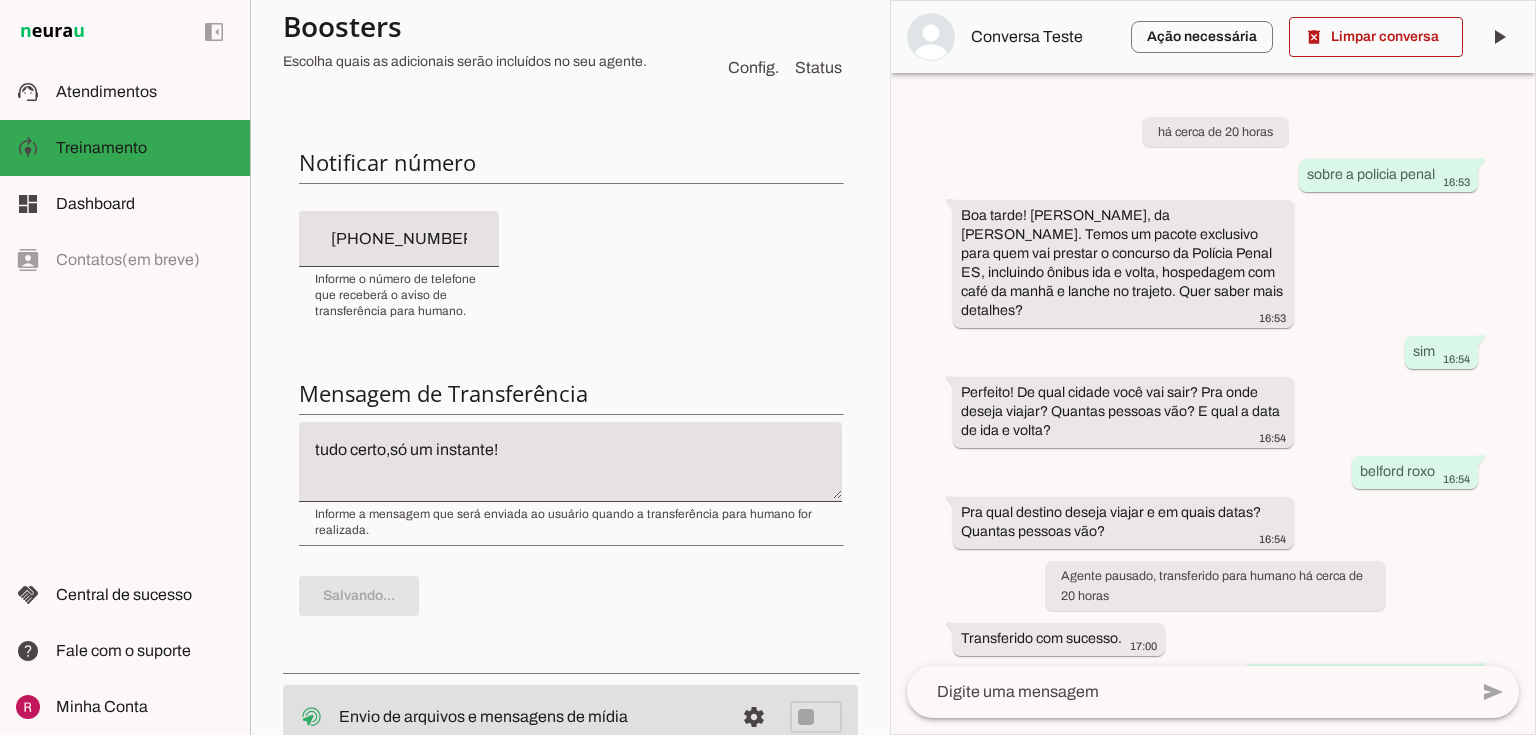 scroll, scrollTop: 0, scrollLeft: 0, axis: both 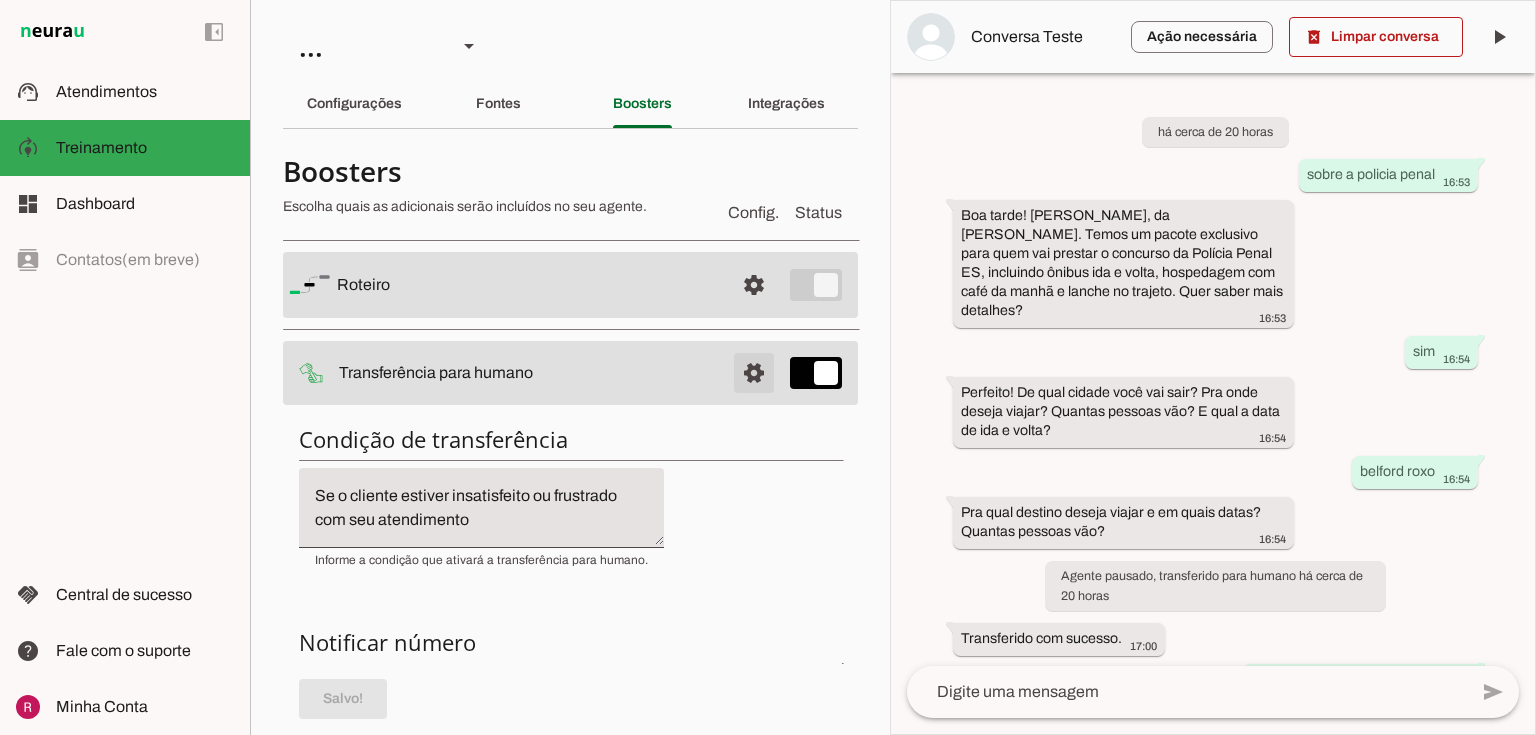 click at bounding box center (754, 285) 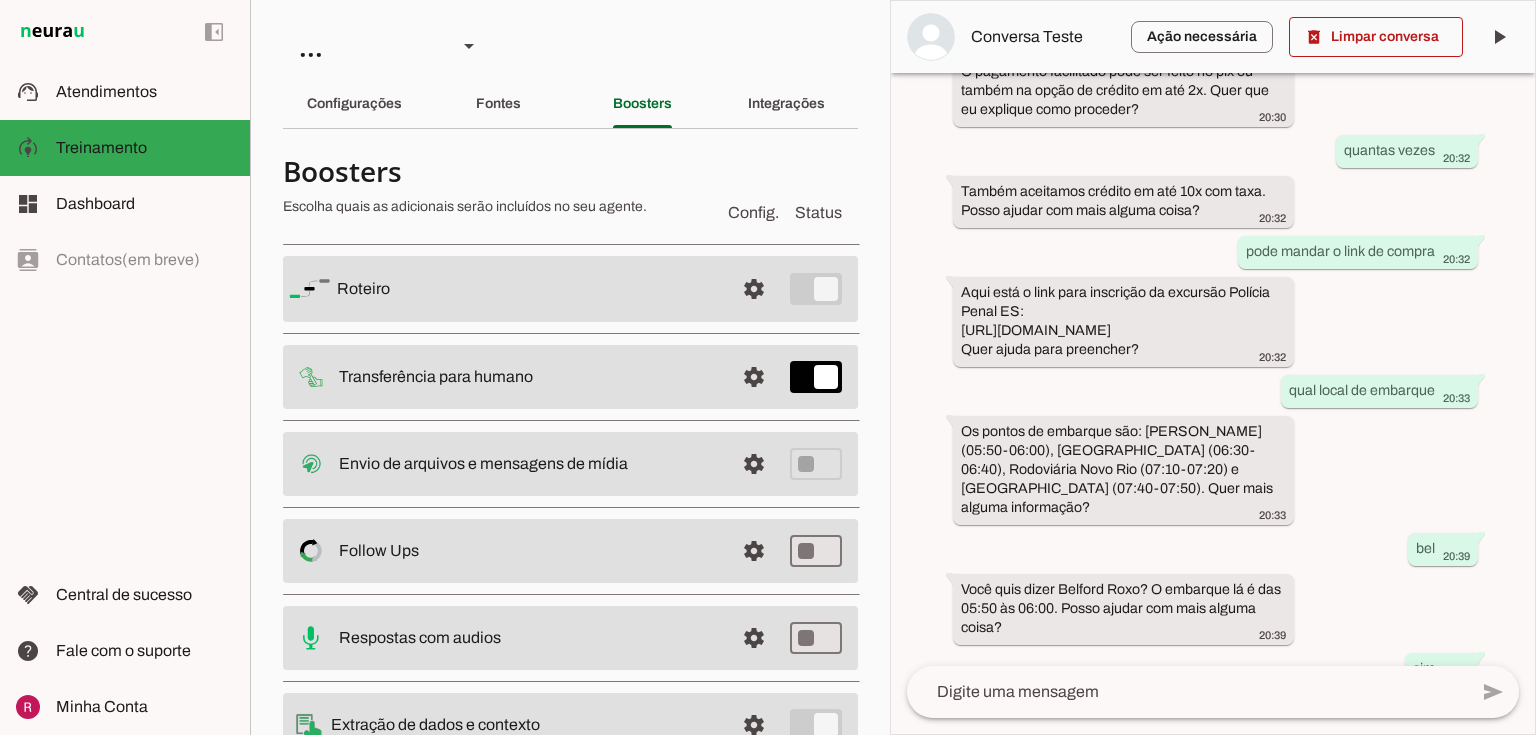 scroll, scrollTop: 2818, scrollLeft: 0, axis: vertical 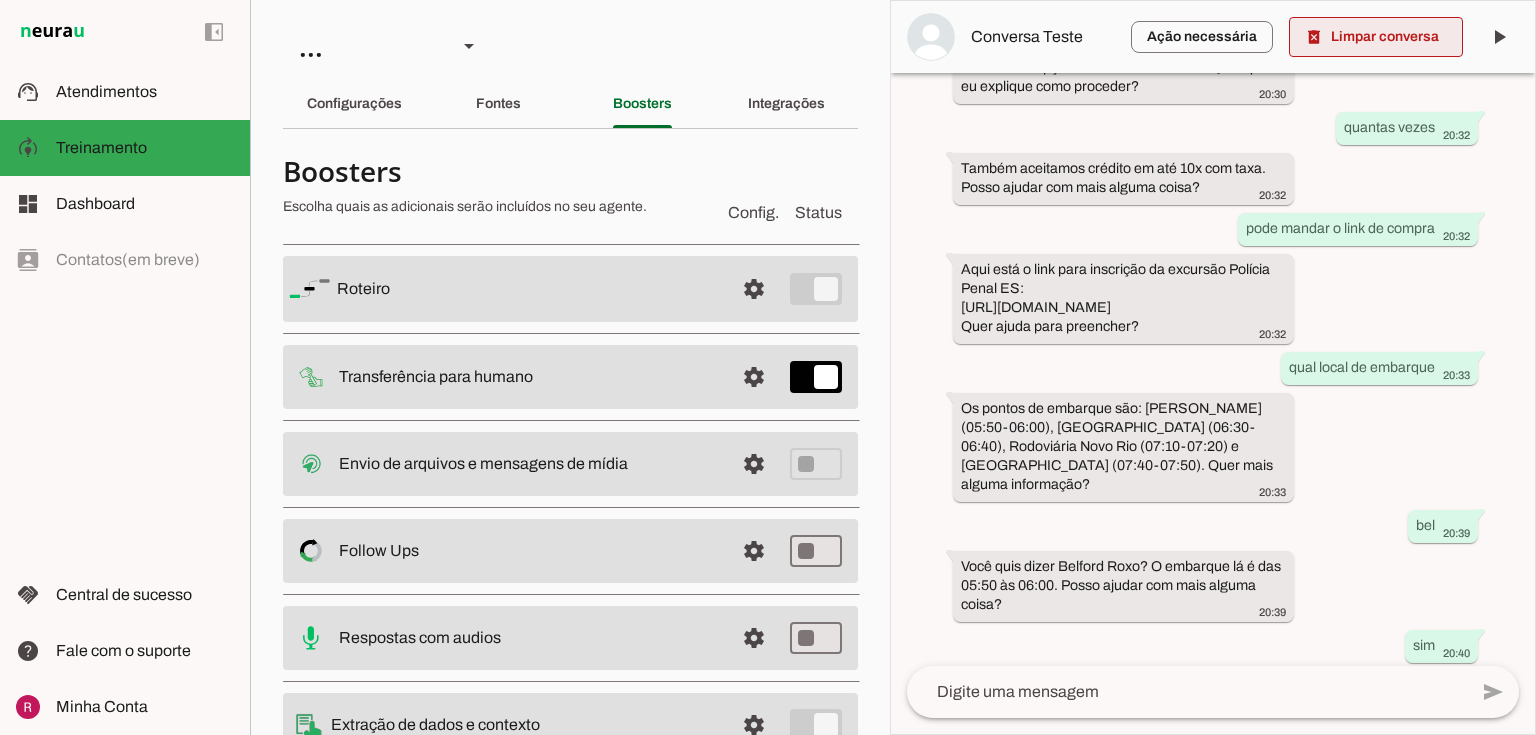 click at bounding box center (1376, 37) 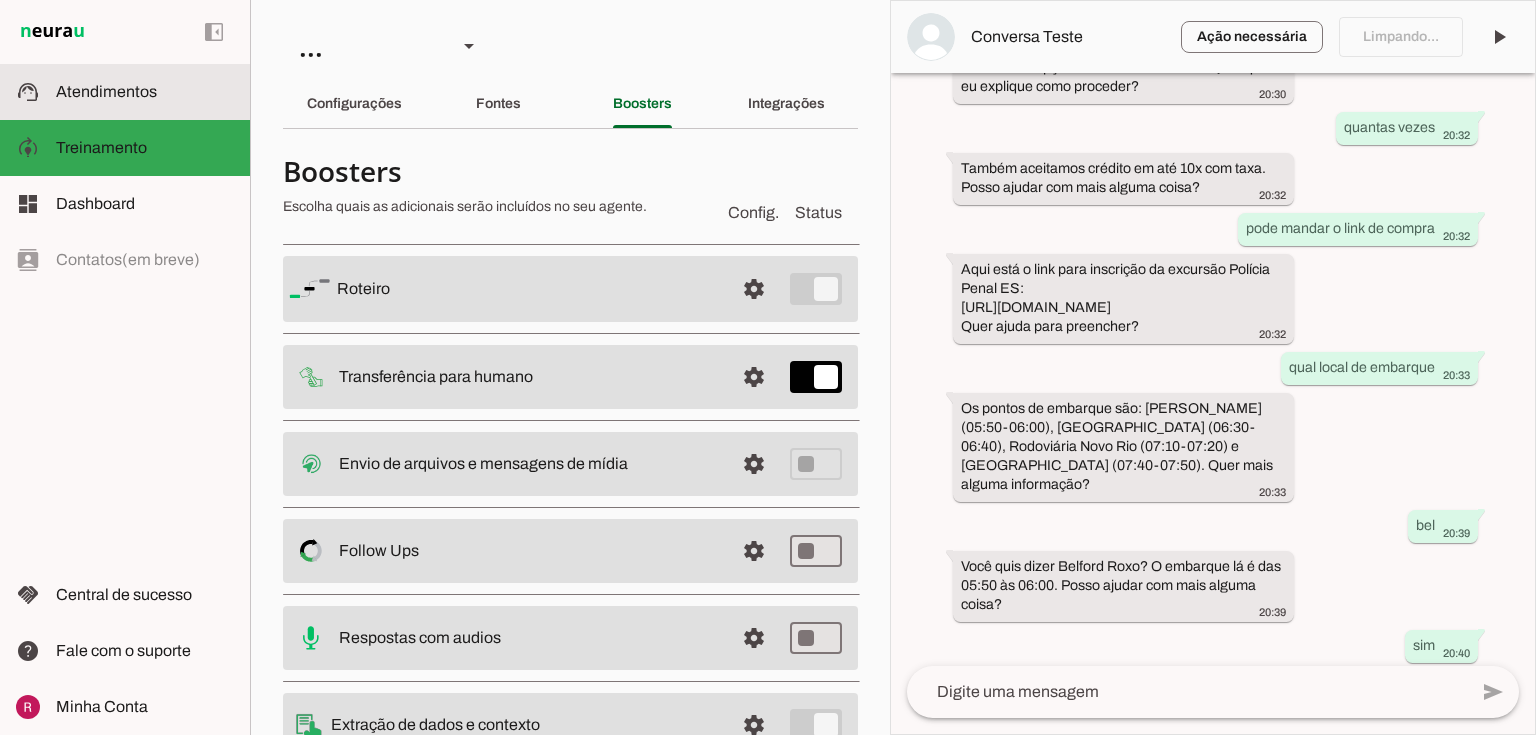 click at bounding box center [145, 92] 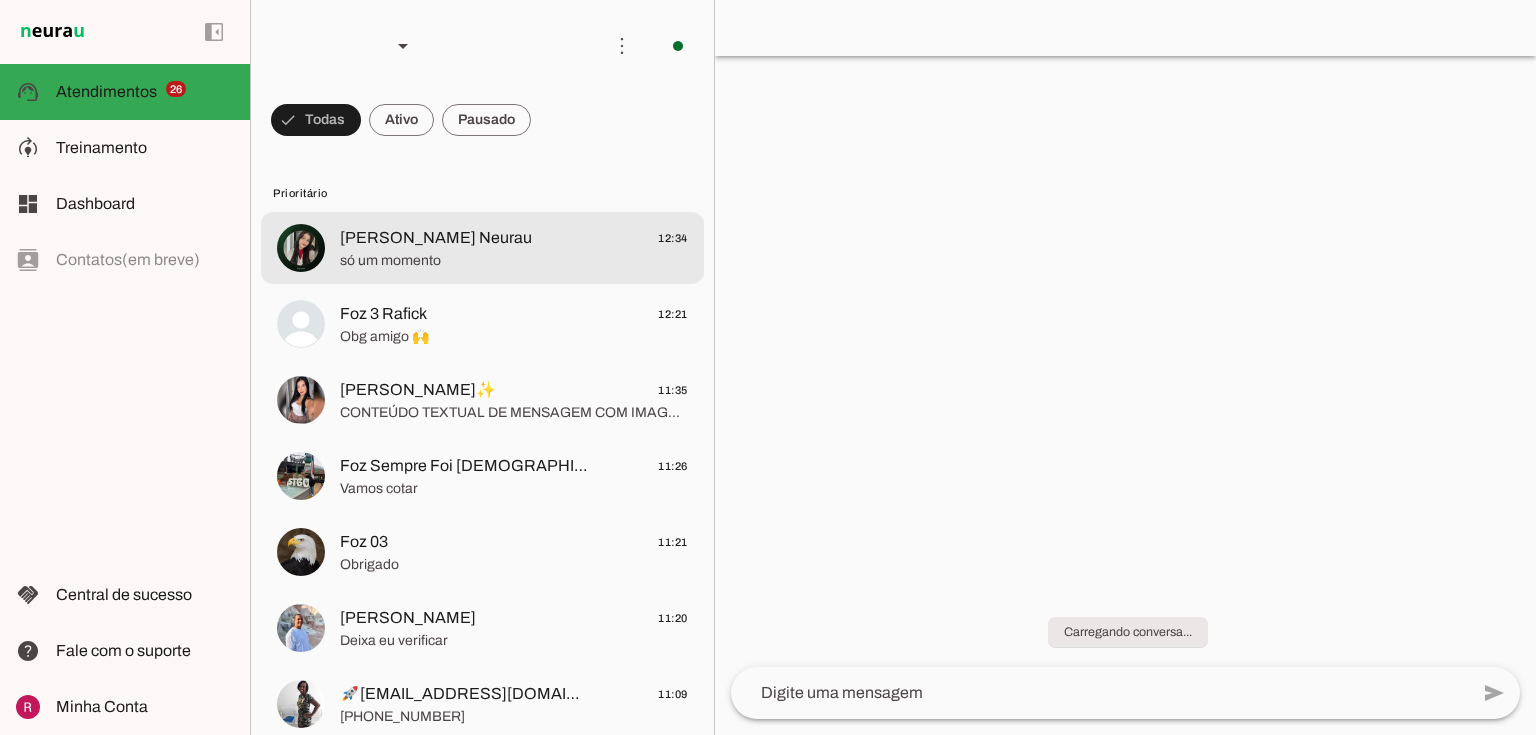 click on "só um momento" 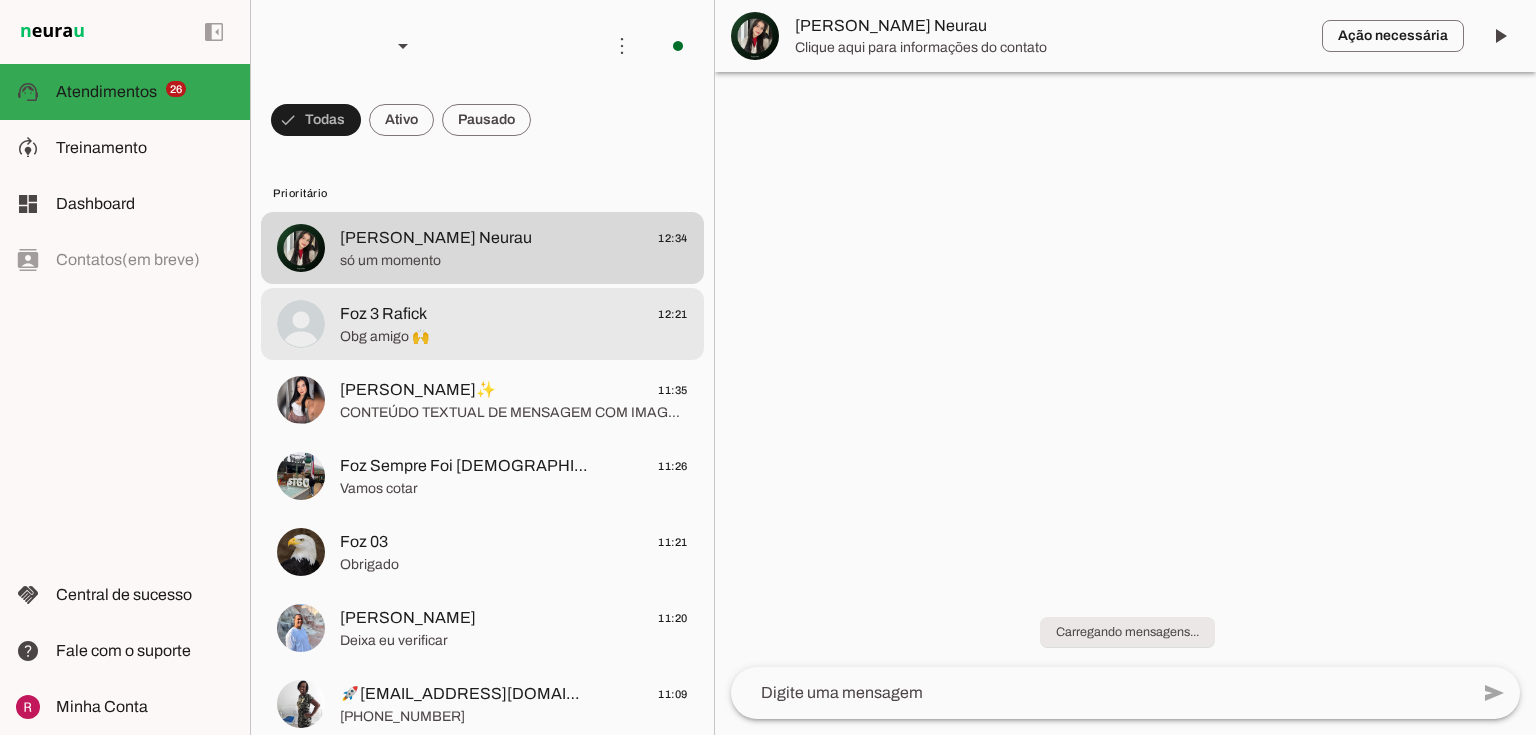 click on "Obg amigo 🙌" 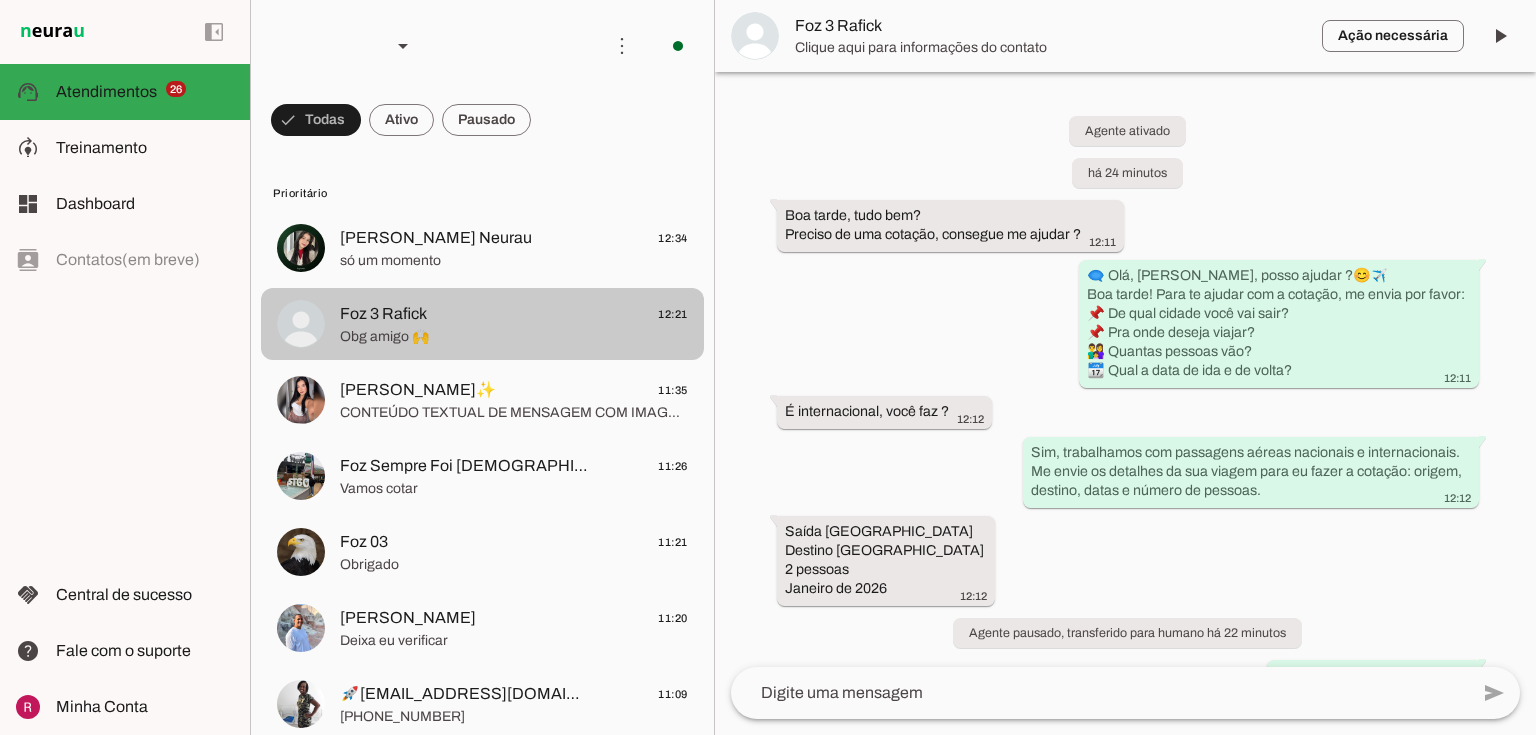 scroll, scrollTop: 236, scrollLeft: 0, axis: vertical 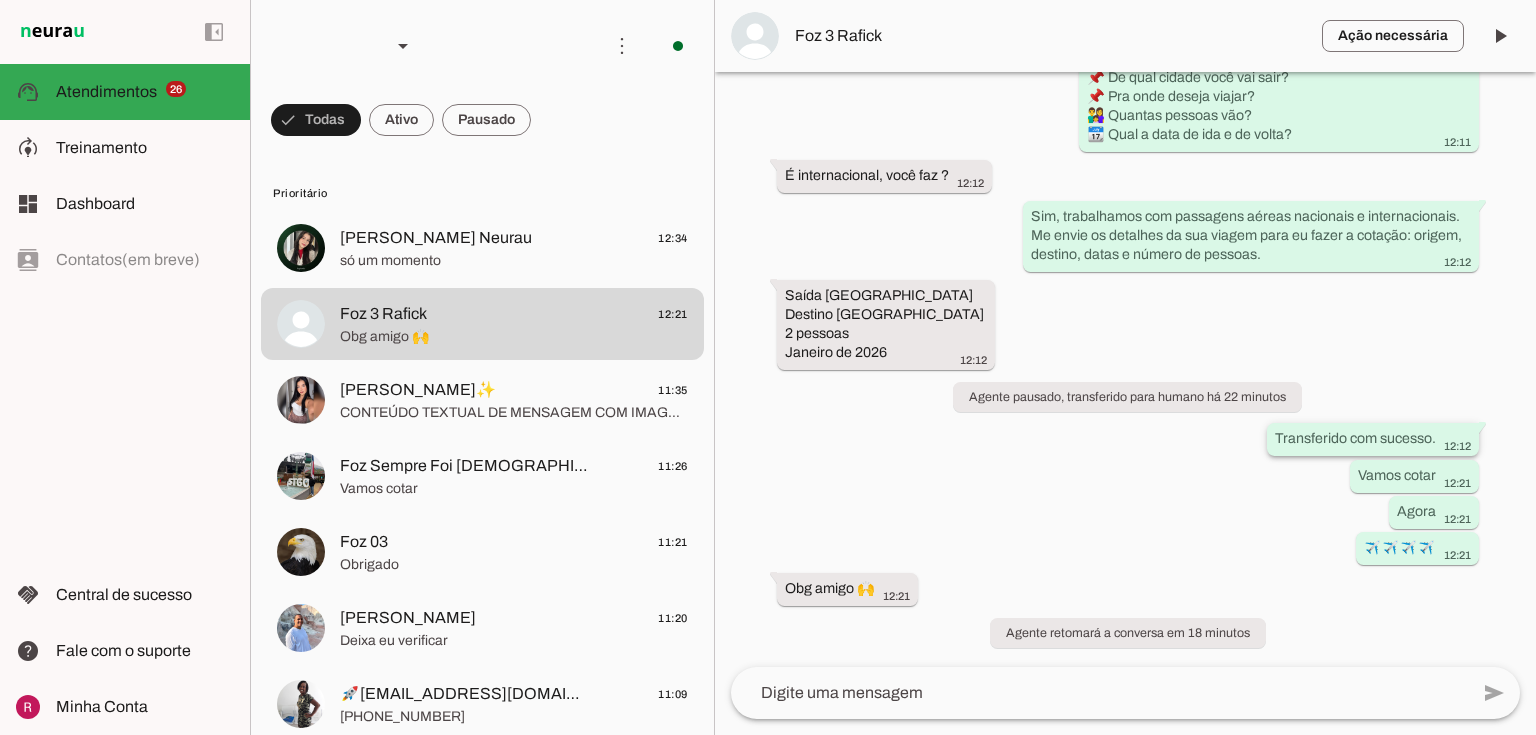 type 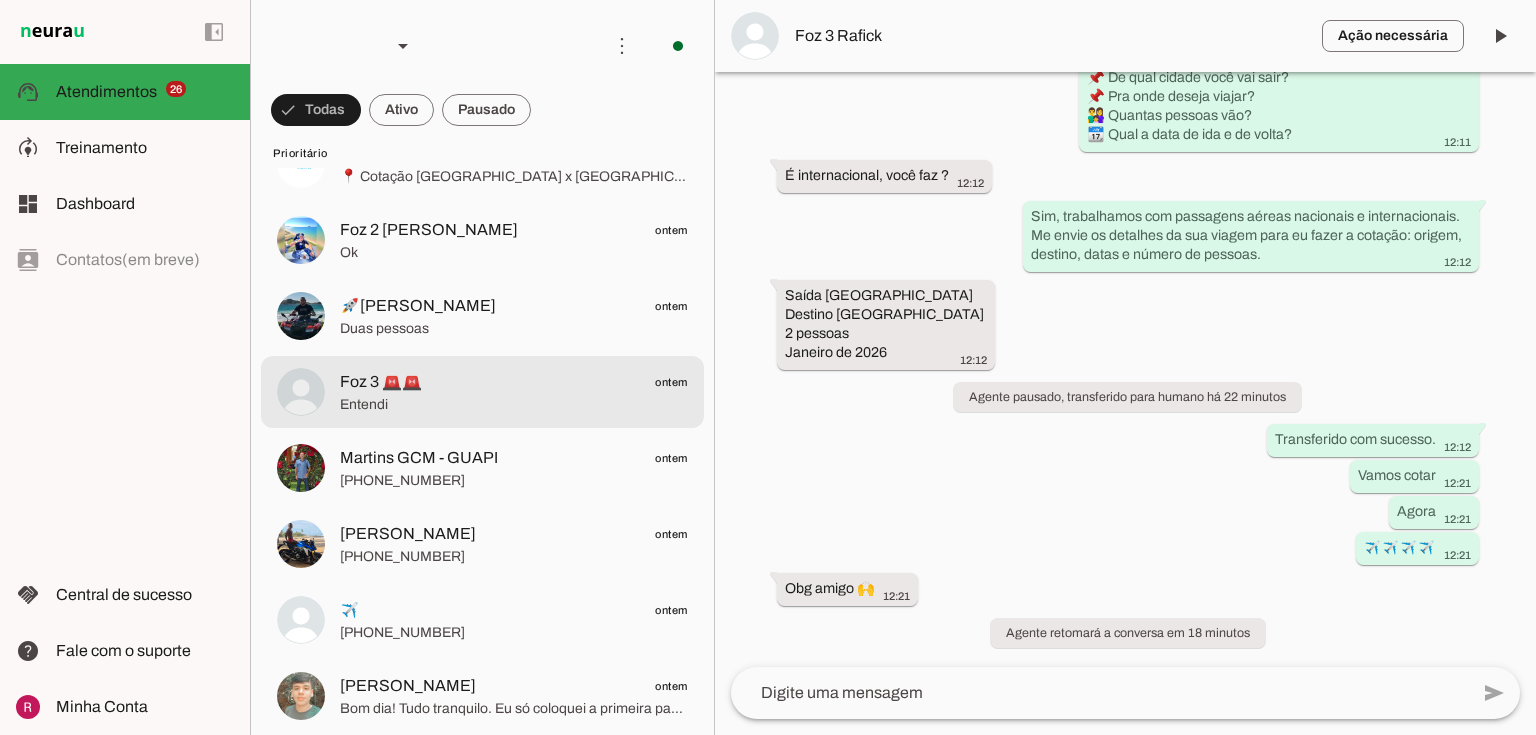 scroll, scrollTop: 1840, scrollLeft: 0, axis: vertical 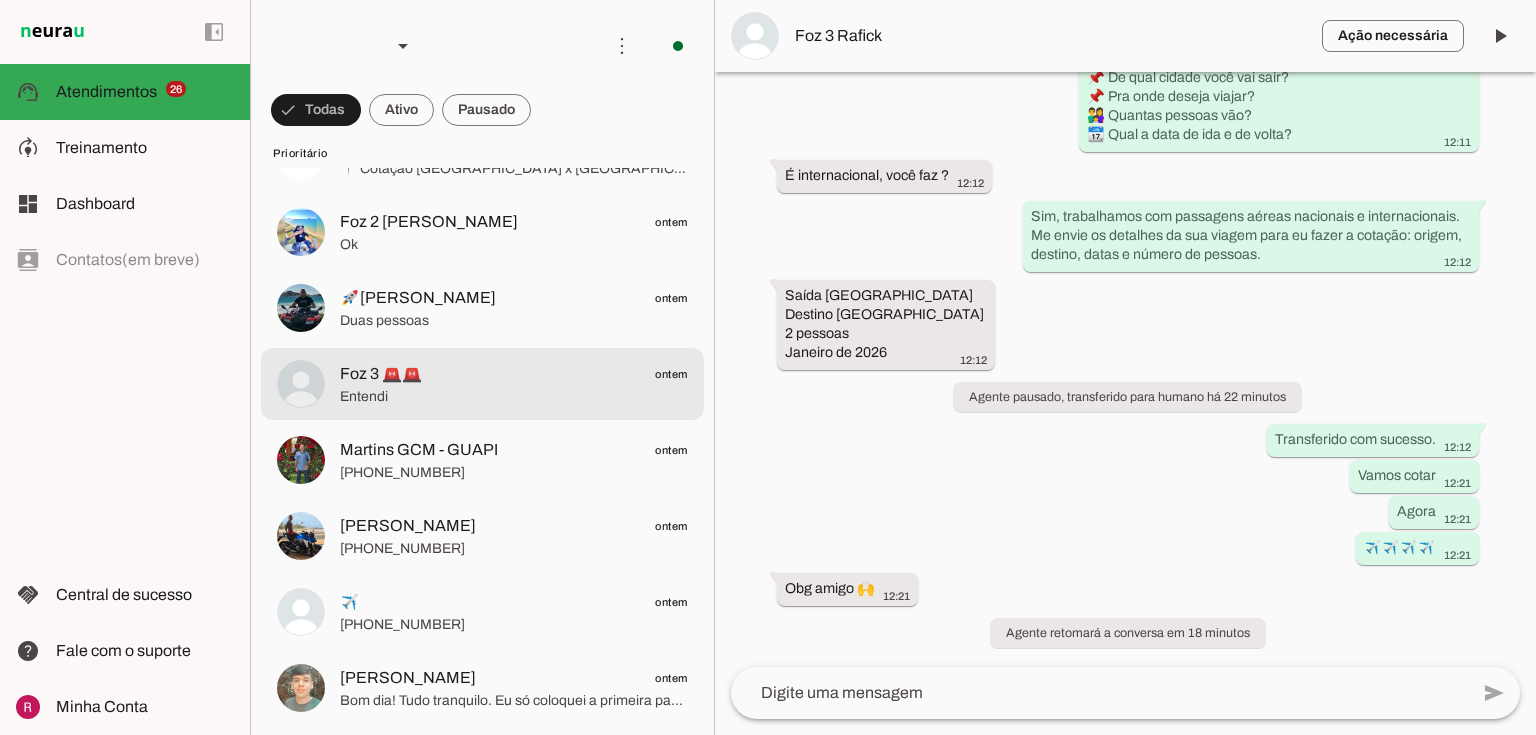 click on "Entendi" 